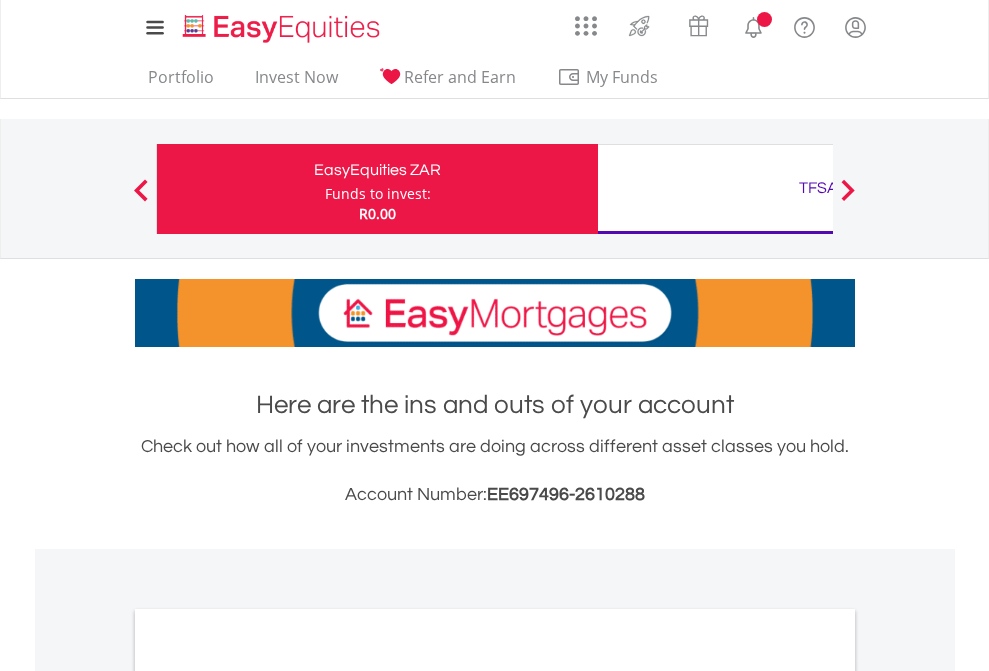 scroll, scrollTop: 0, scrollLeft: 0, axis: both 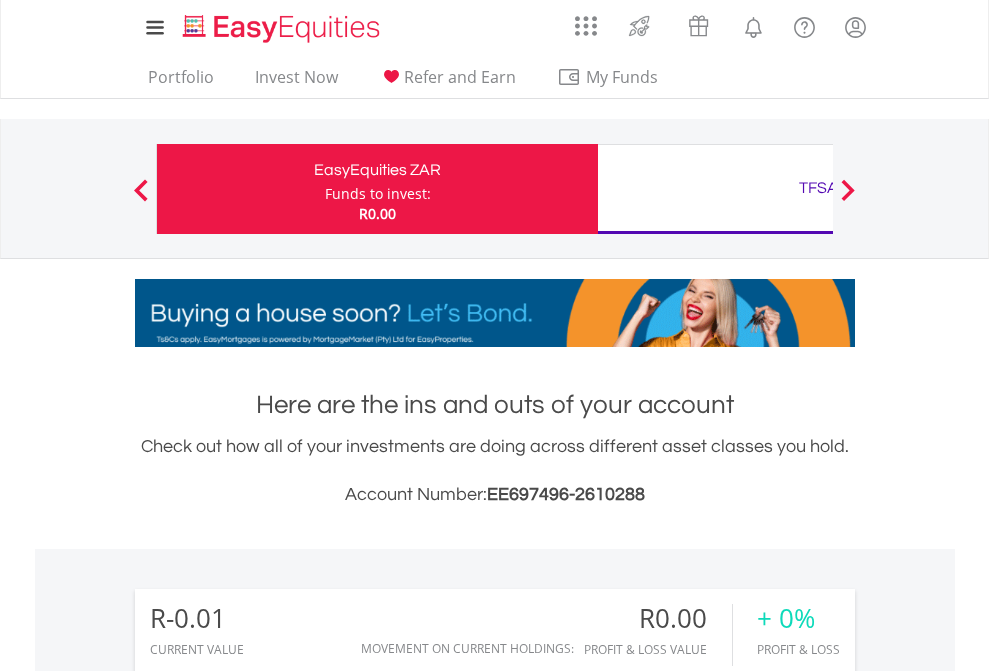 click on "Funds to invest:" at bounding box center [378, 194] 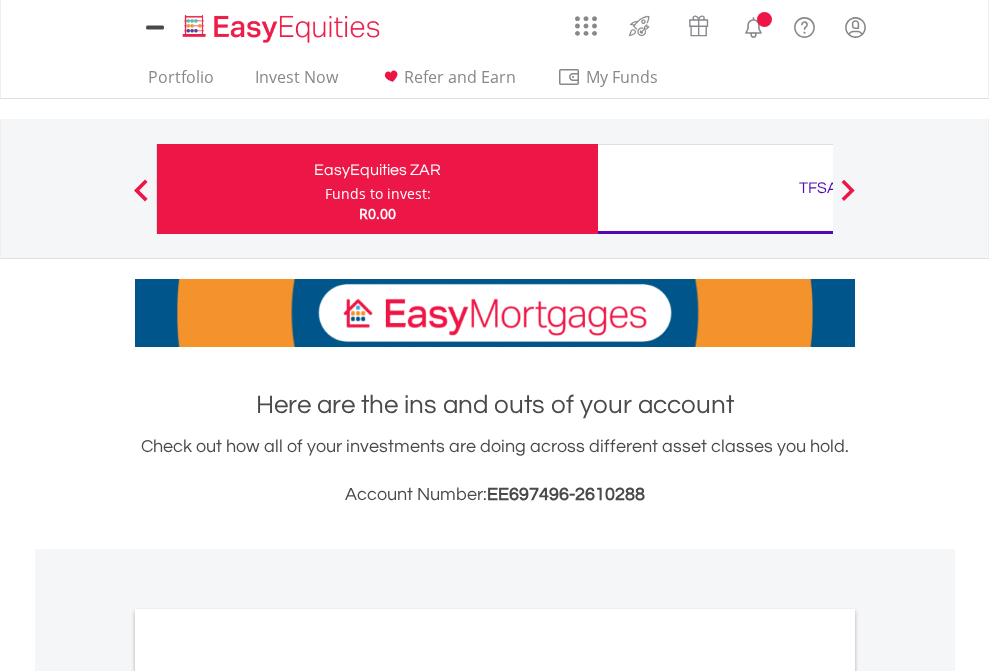 scroll, scrollTop: 0, scrollLeft: 0, axis: both 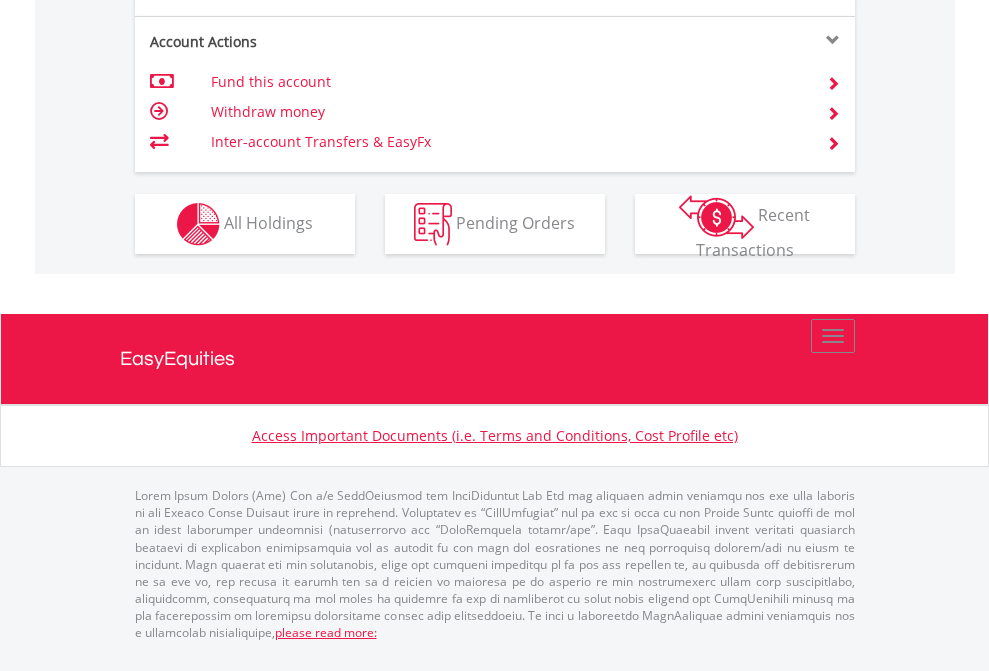 click on "Investment types" at bounding box center (706, -337) 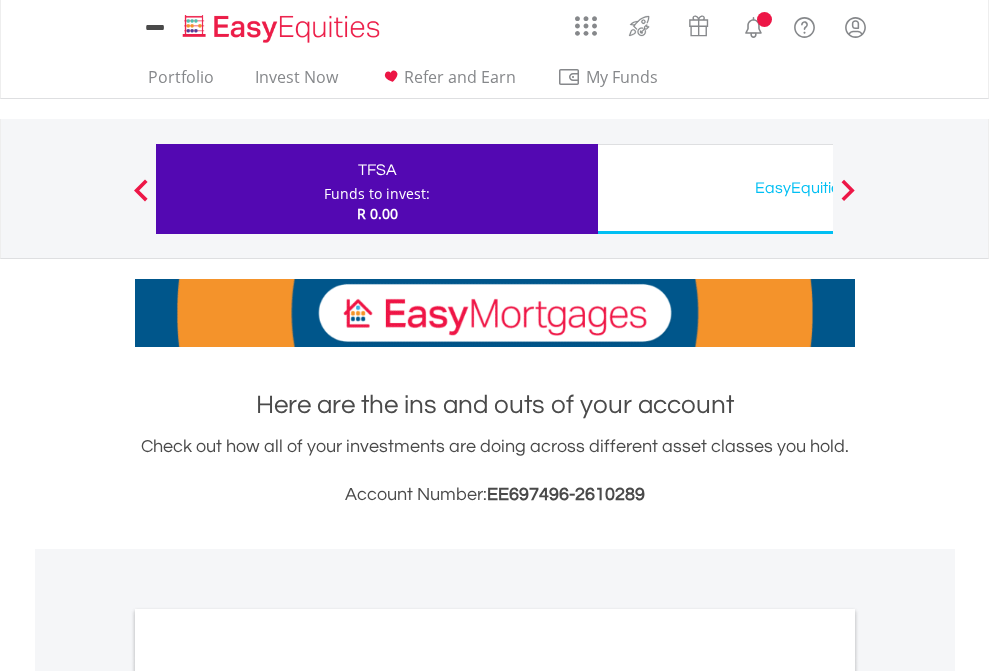 scroll, scrollTop: 0, scrollLeft: 0, axis: both 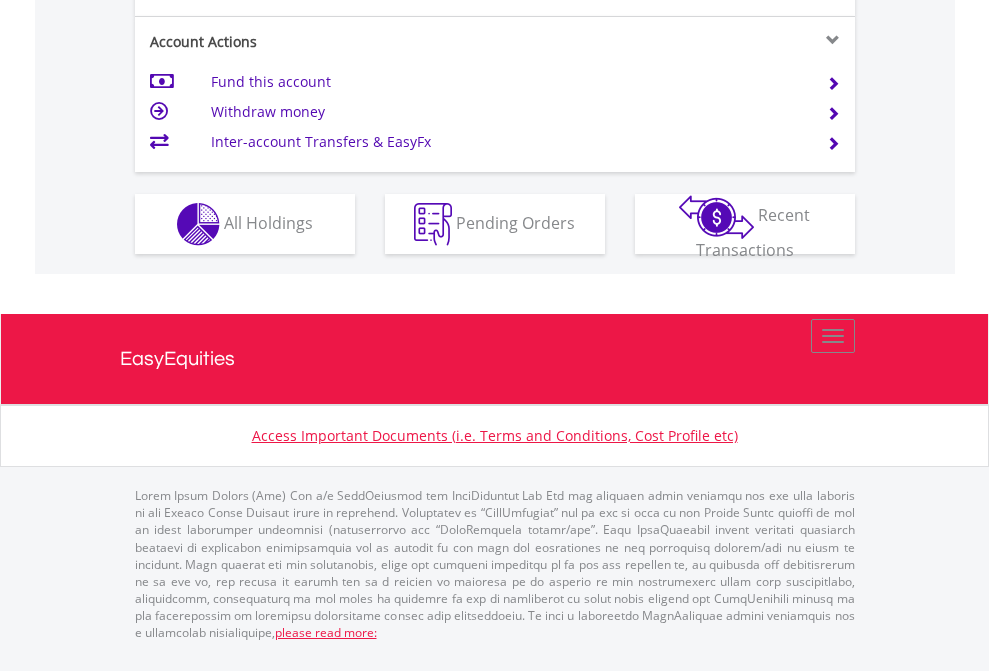 click on "Investment types" at bounding box center (706, -337) 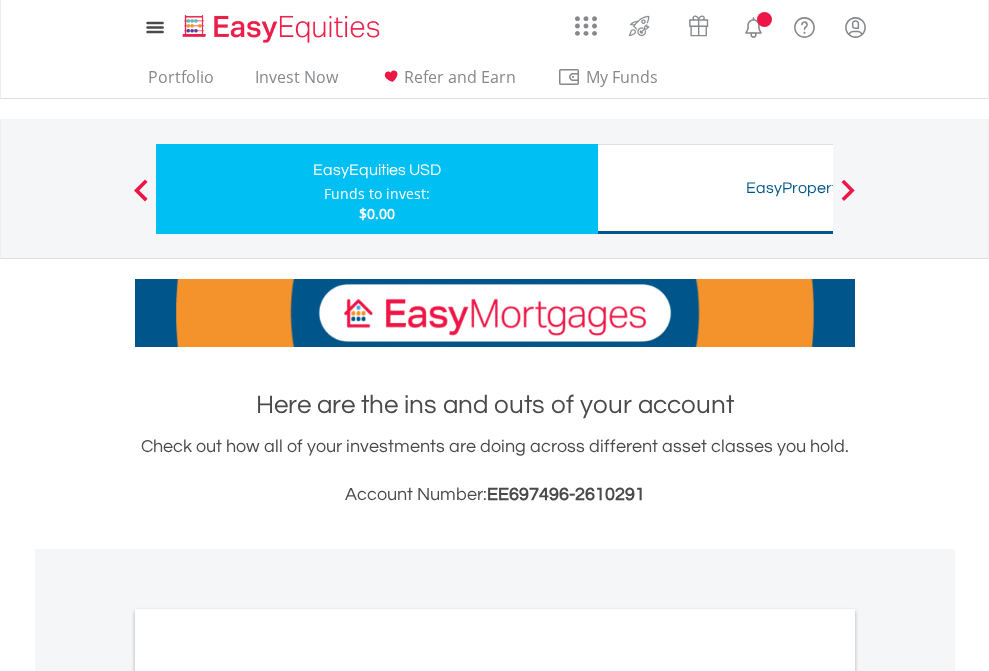 scroll, scrollTop: 0, scrollLeft: 0, axis: both 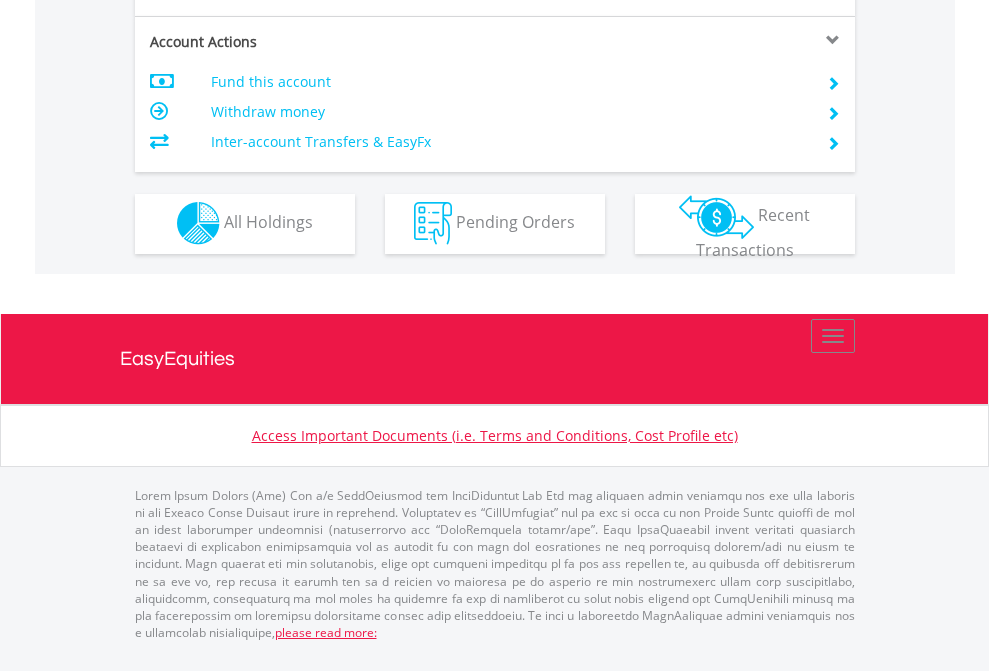 click on "Investment types" at bounding box center (706, -353) 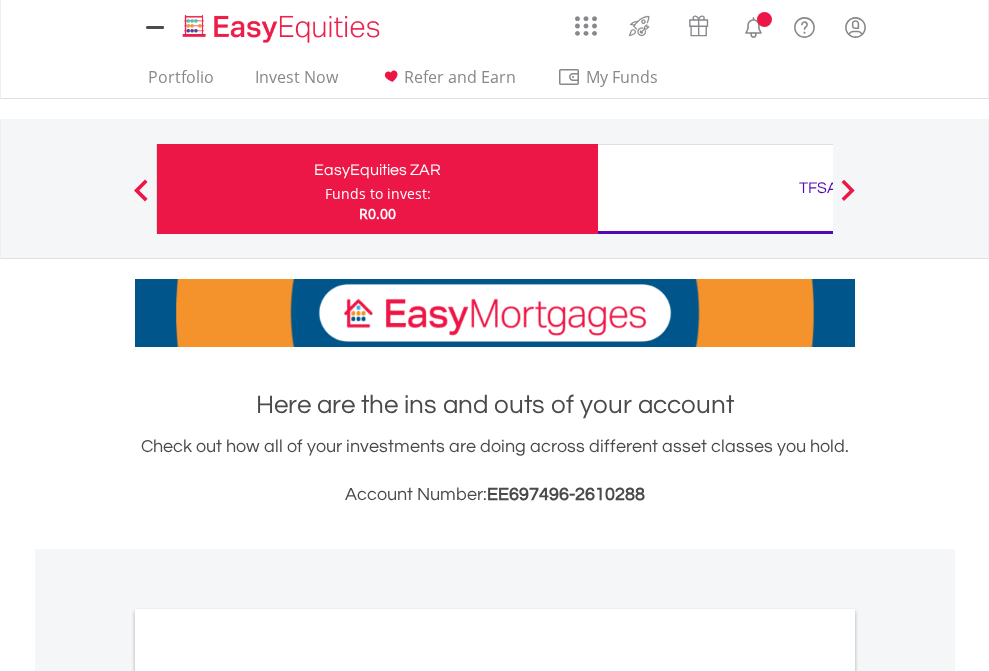 scroll, scrollTop: 0, scrollLeft: 0, axis: both 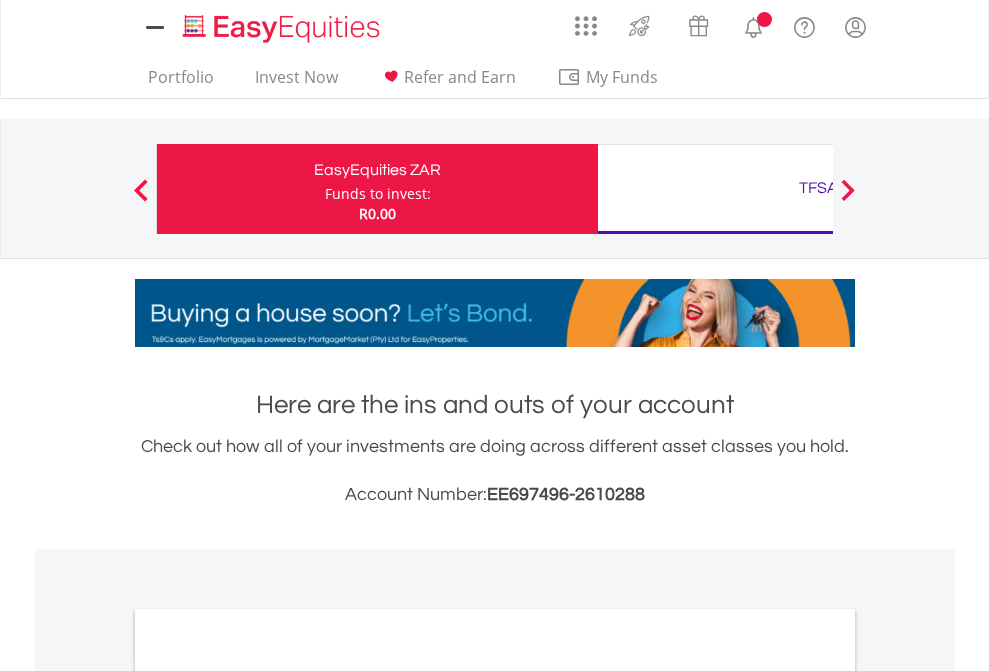 click on "All Holdings" at bounding box center (268, 1096) 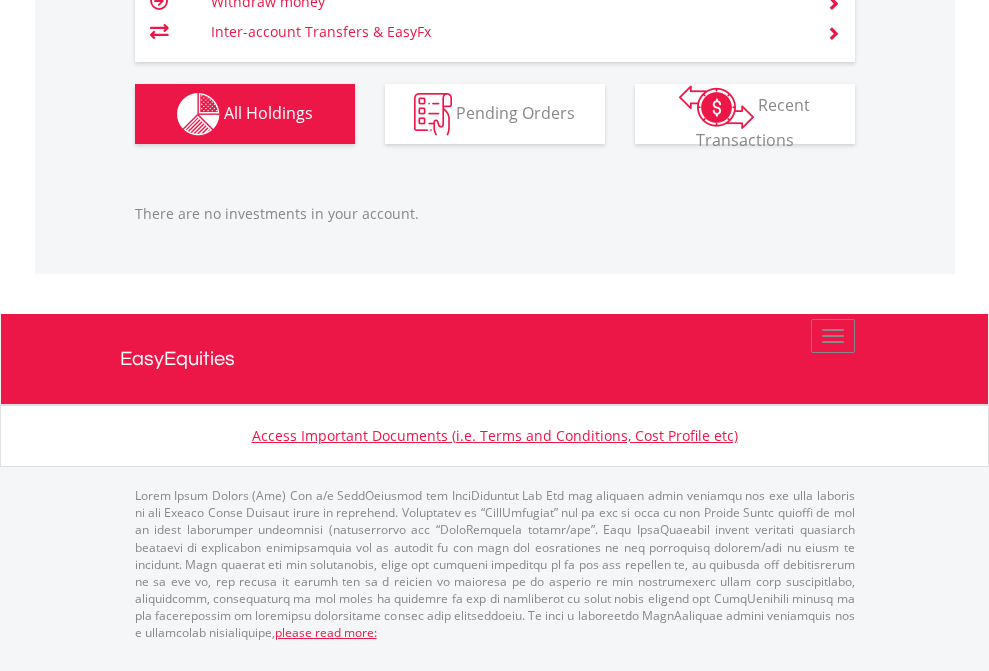 scroll, scrollTop: 1987, scrollLeft: 0, axis: vertical 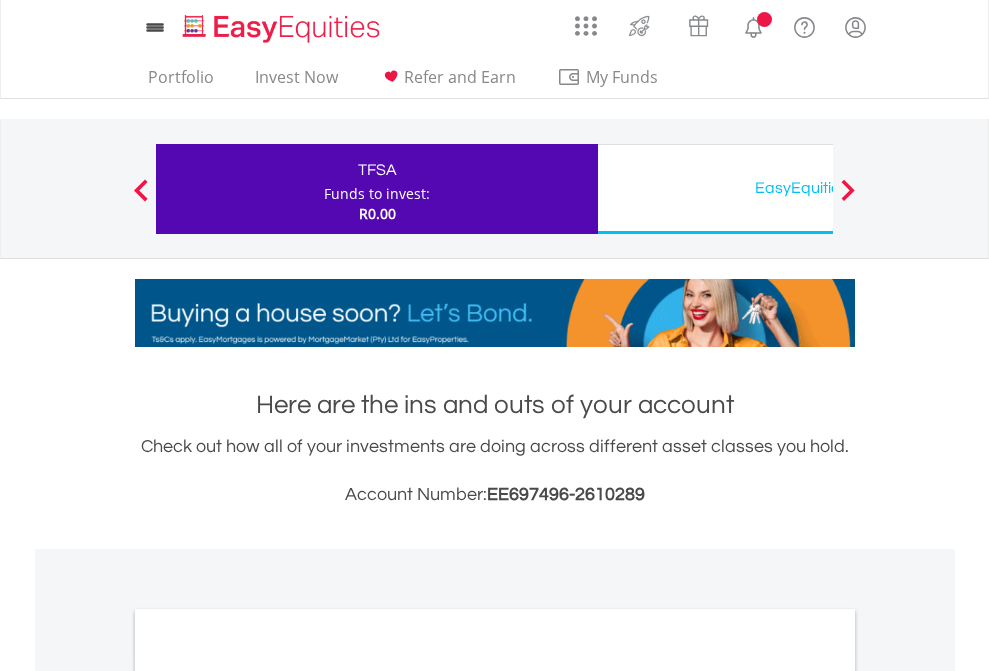click on "All Holdings" at bounding box center (268, 1096) 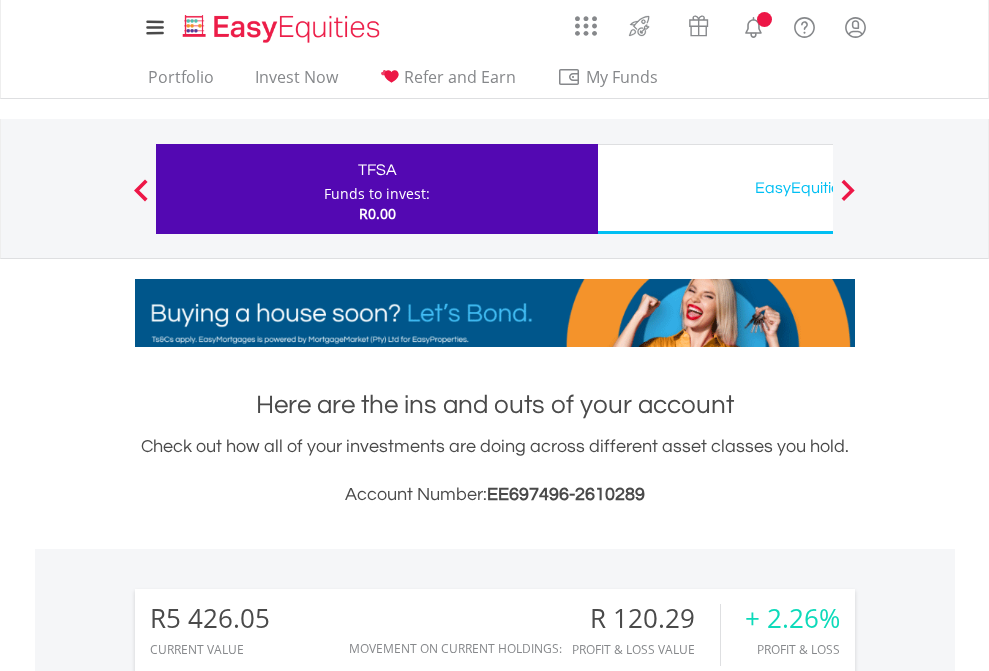 scroll, scrollTop: 1202, scrollLeft: 0, axis: vertical 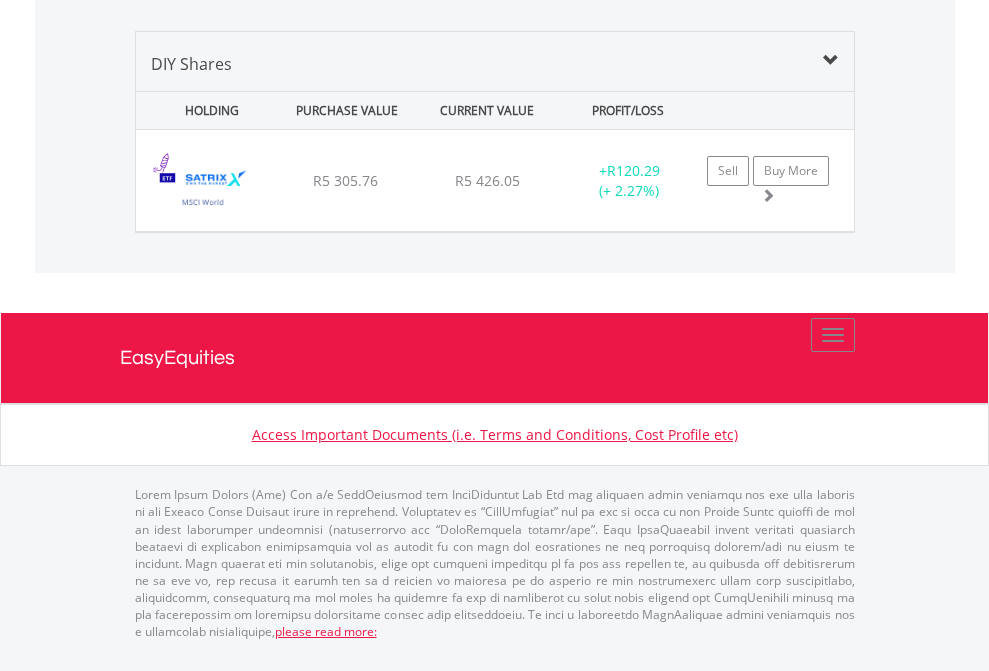 click on "EasyEquities USD" at bounding box center [818, -1339] 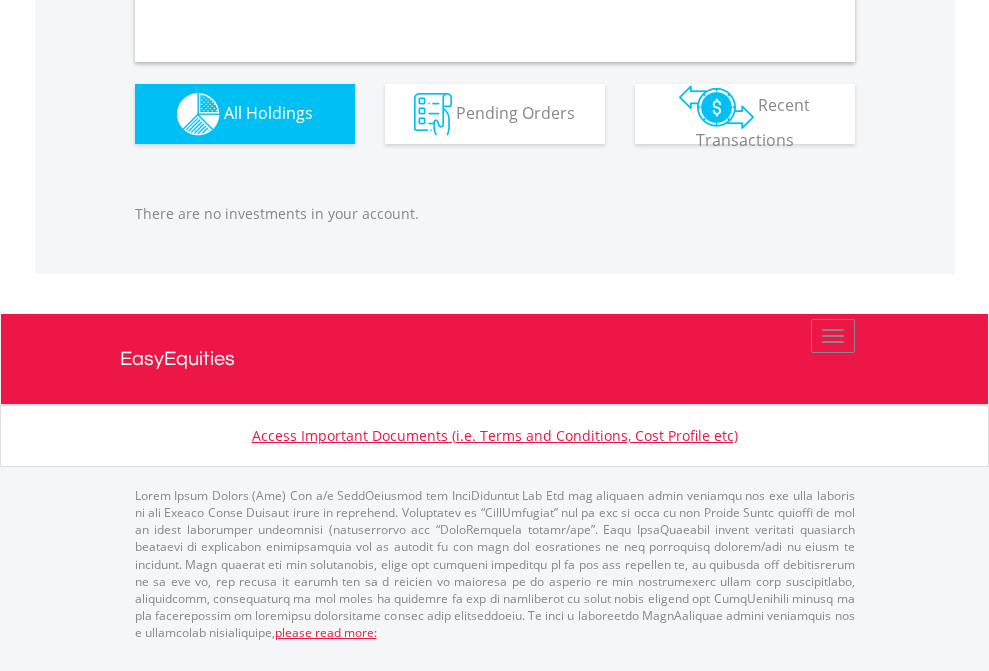 scroll, scrollTop: 1980, scrollLeft: 0, axis: vertical 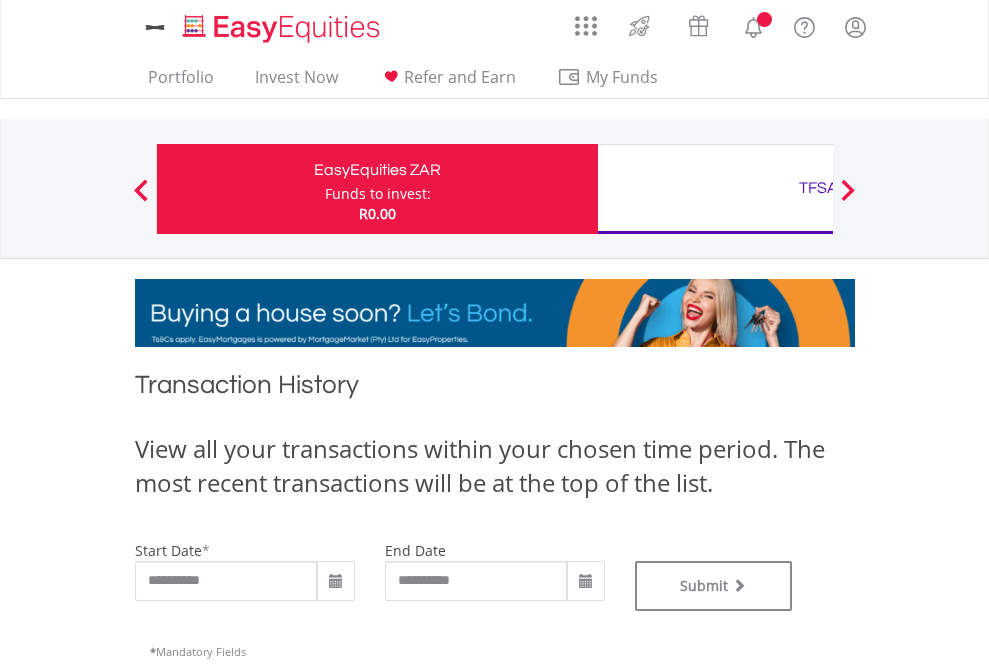 type on "**********" 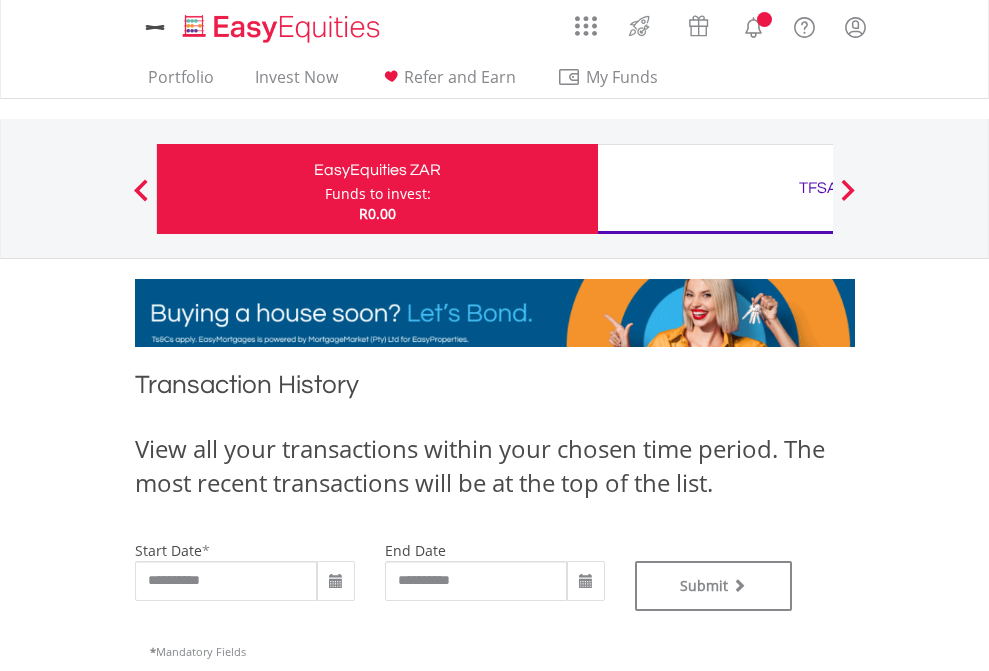 type on "**********" 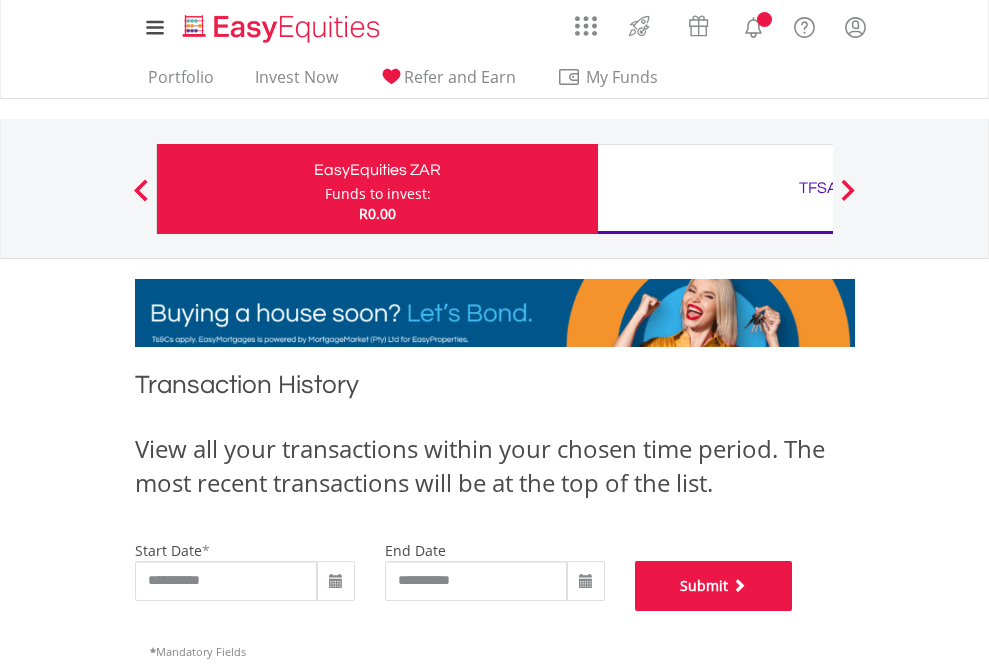 click on "Submit" at bounding box center [714, 586] 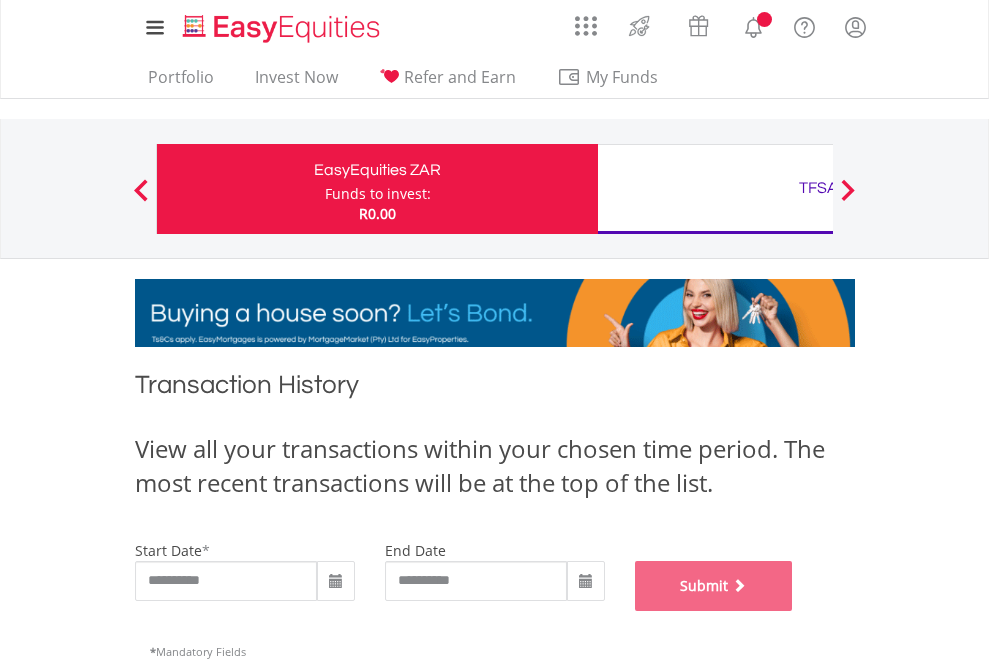 scroll, scrollTop: 811, scrollLeft: 0, axis: vertical 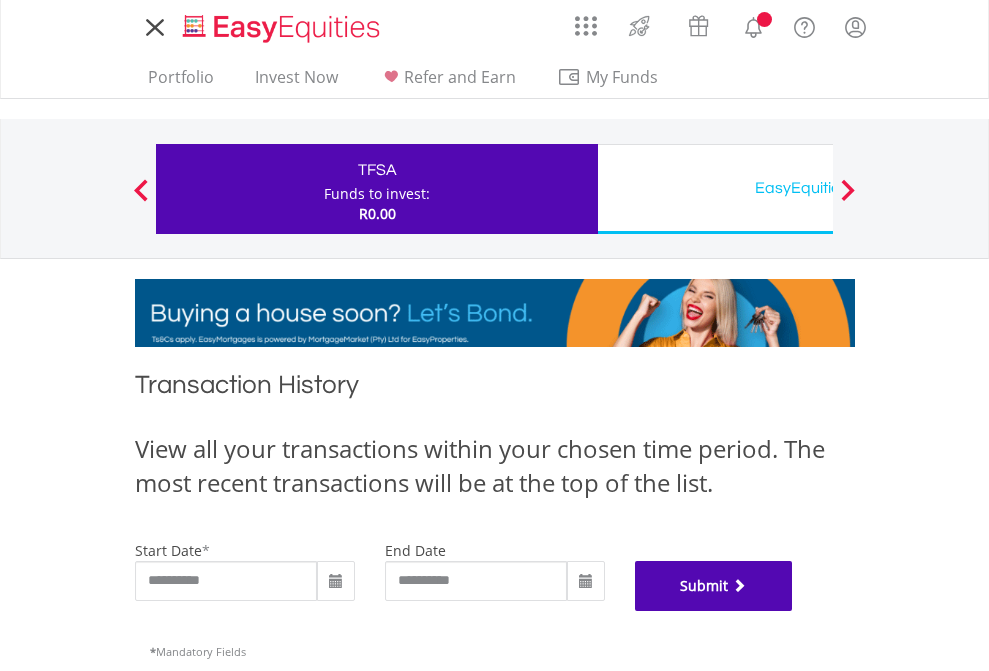 click on "Submit" at bounding box center (714, 586) 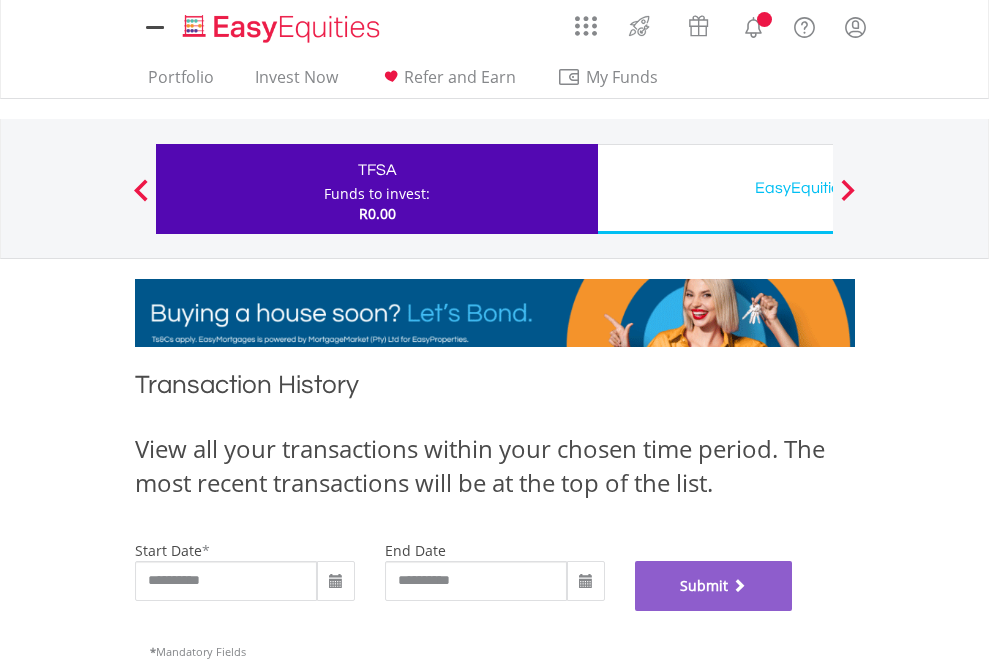scroll, scrollTop: 811, scrollLeft: 0, axis: vertical 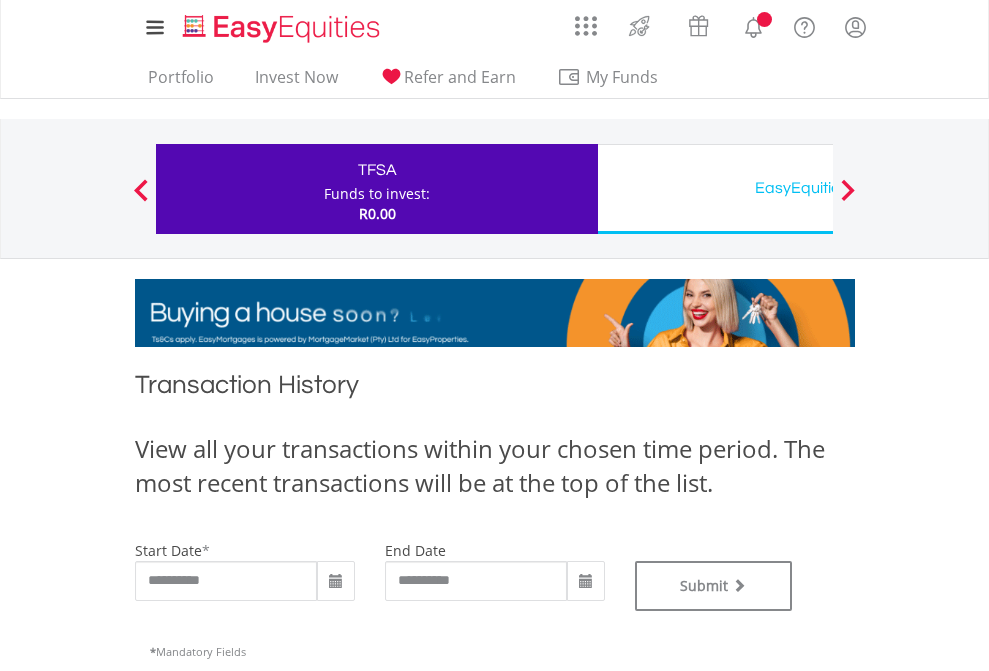 click on "EasyEquities USD" at bounding box center [818, 188] 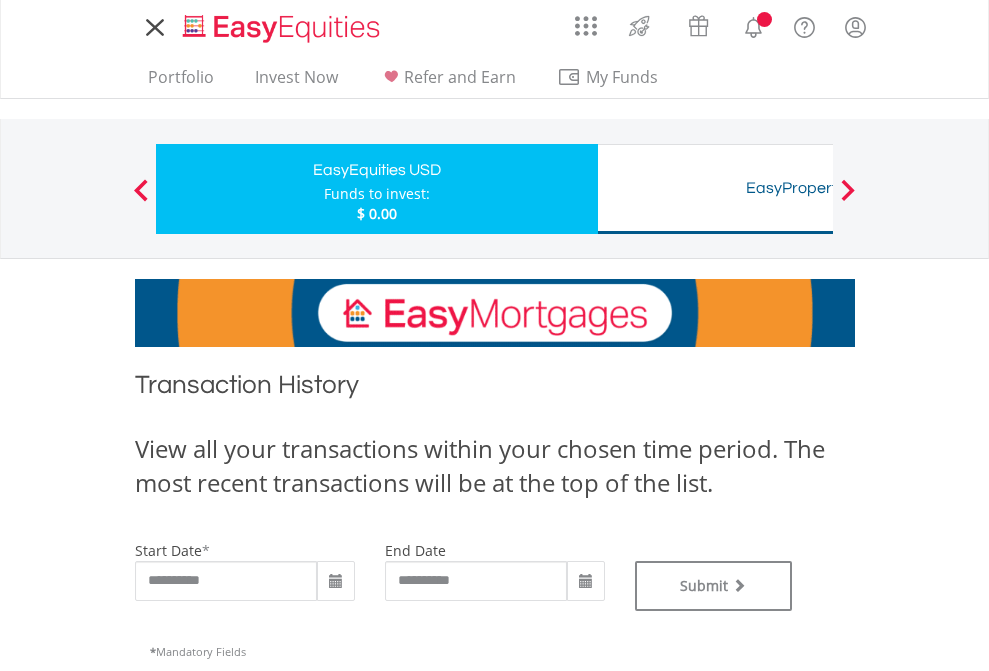 scroll, scrollTop: 0, scrollLeft: 0, axis: both 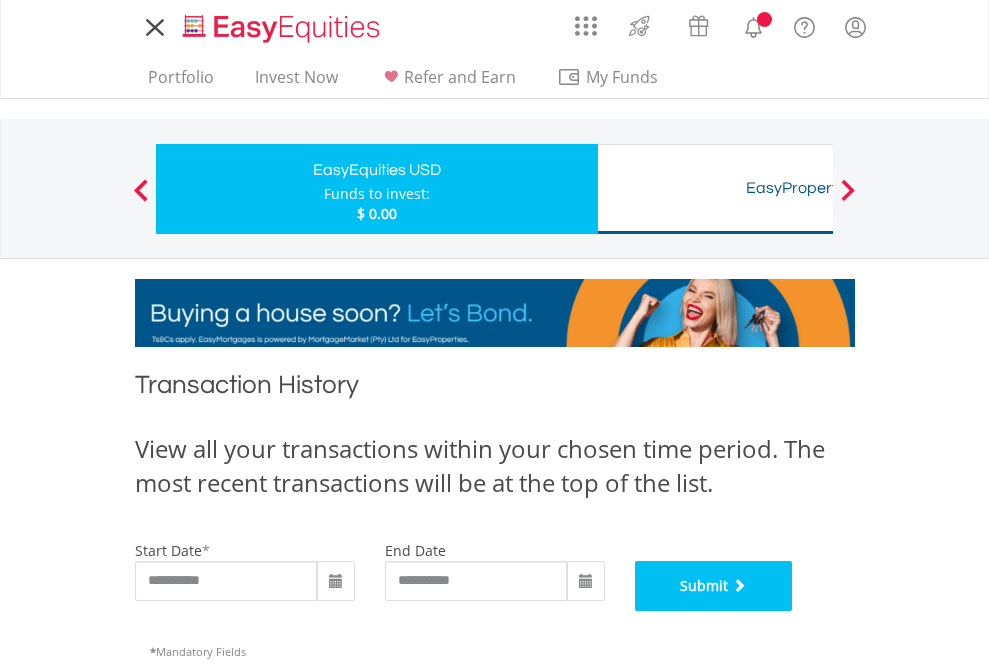 click on "Submit" at bounding box center (714, 586) 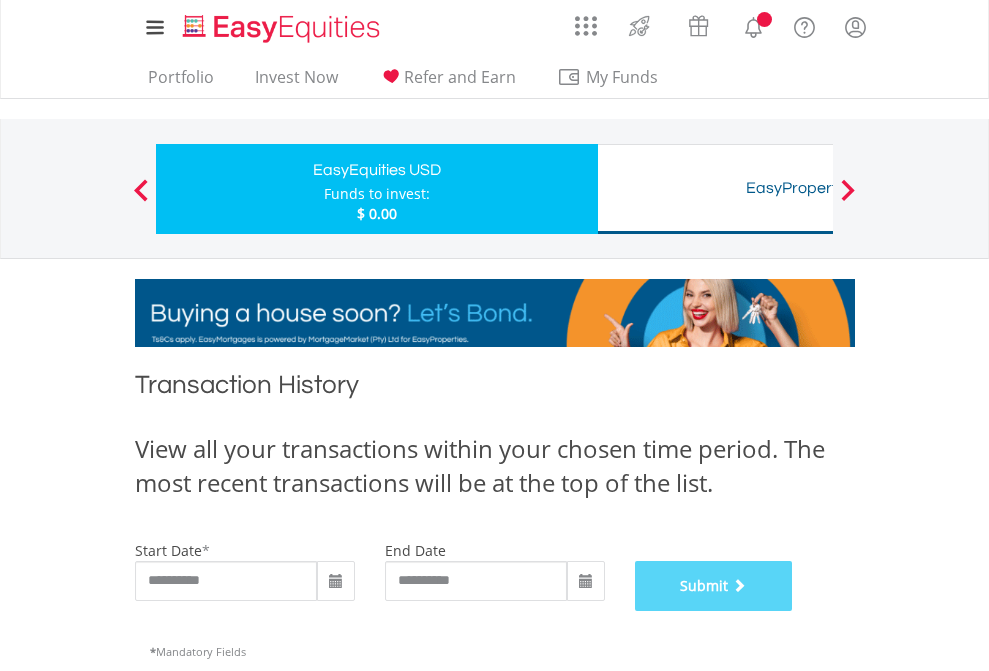 scroll, scrollTop: 811, scrollLeft: 0, axis: vertical 